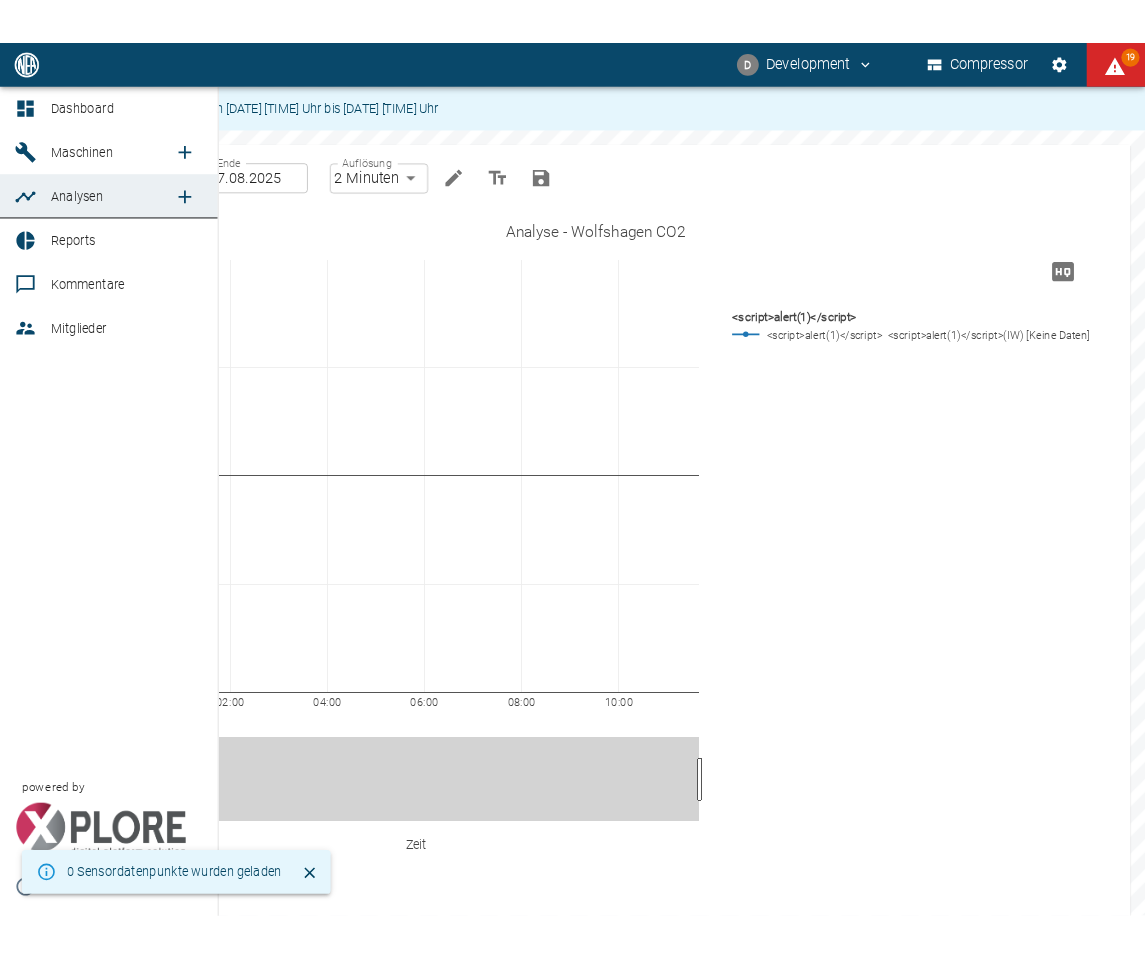 scroll, scrollTop: 0, scrollLeft: 0, axis: both 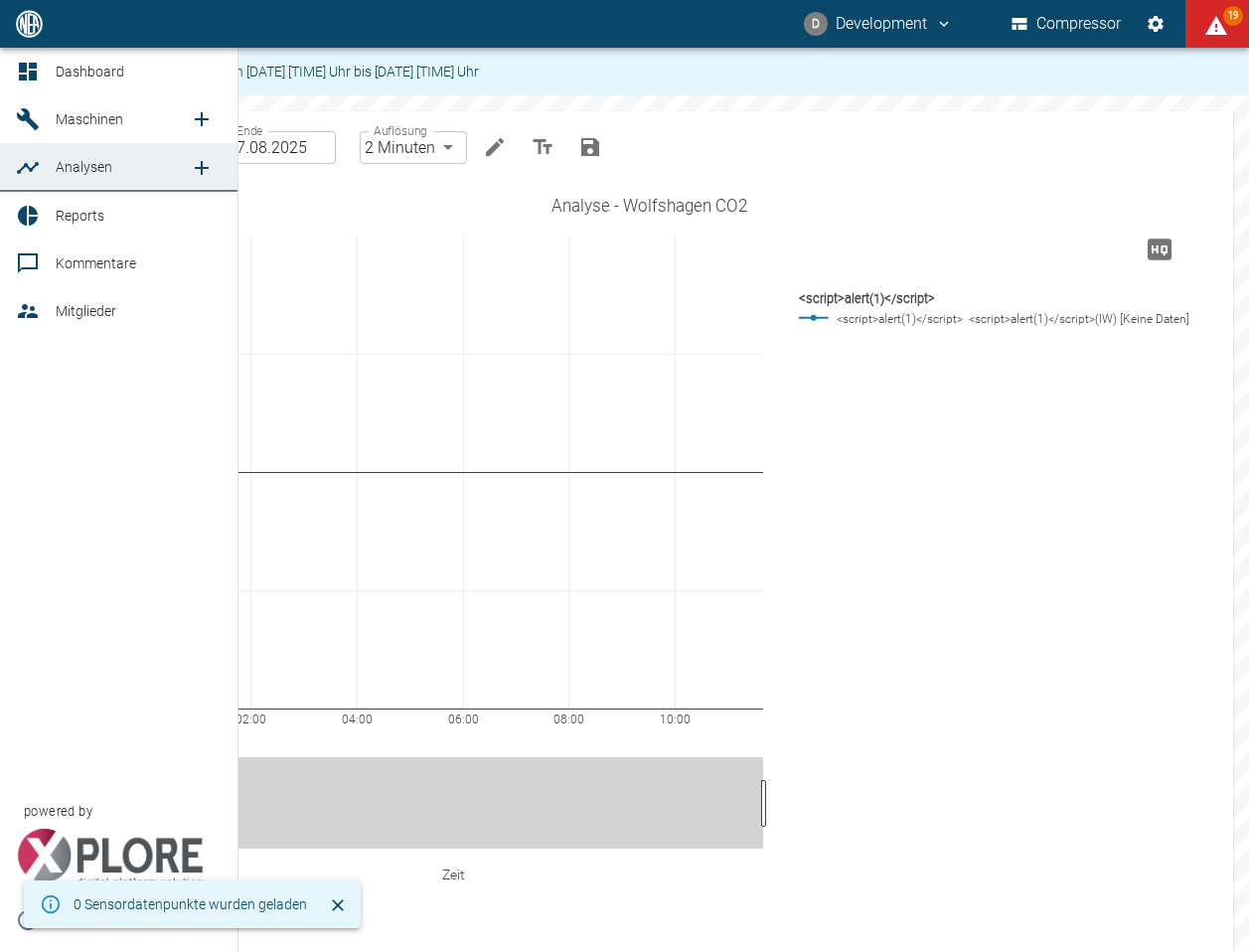 click 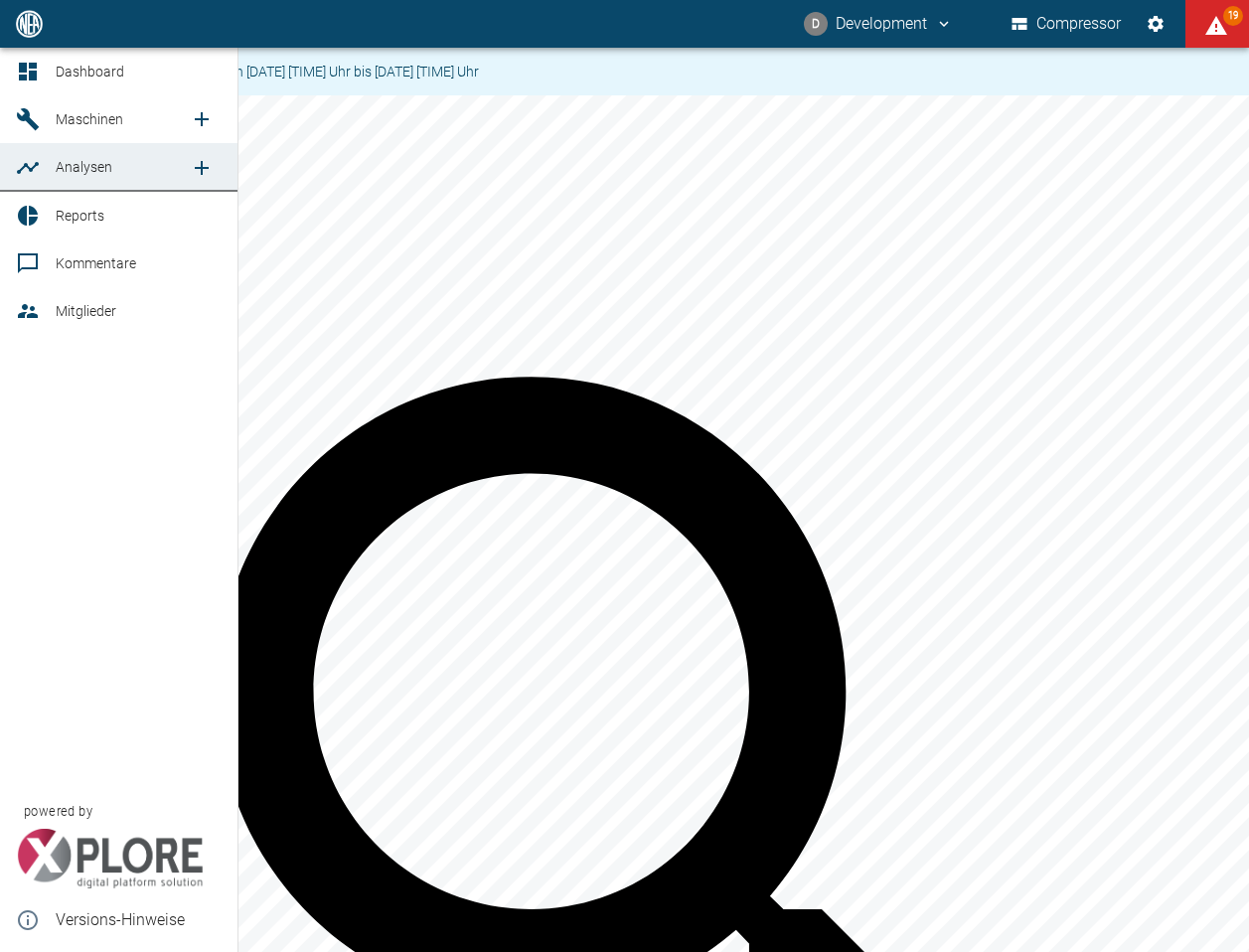 click on "Maschinen" at bounding box center (89, 119) 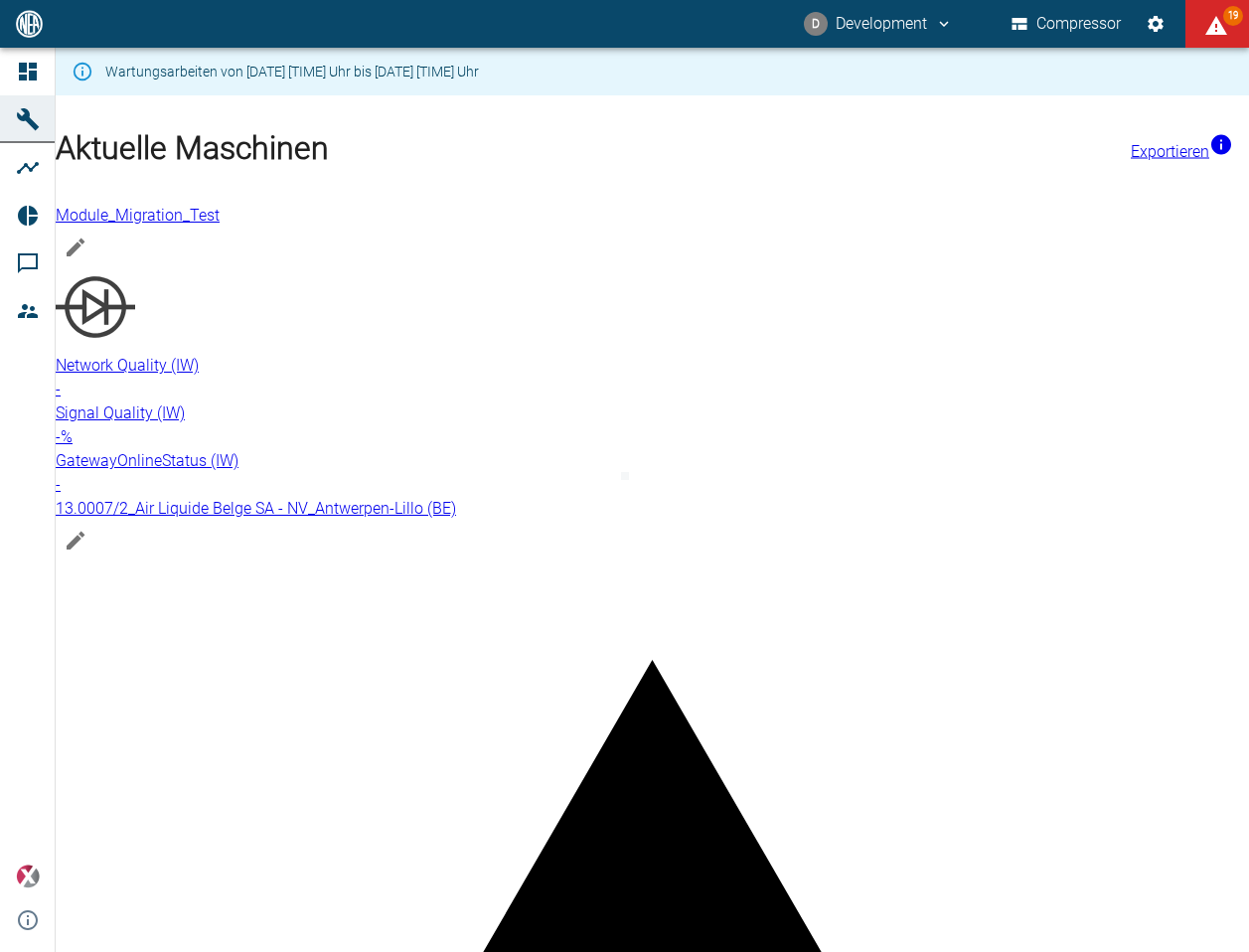 click on "13.00" at bounding box center [76, 2137] 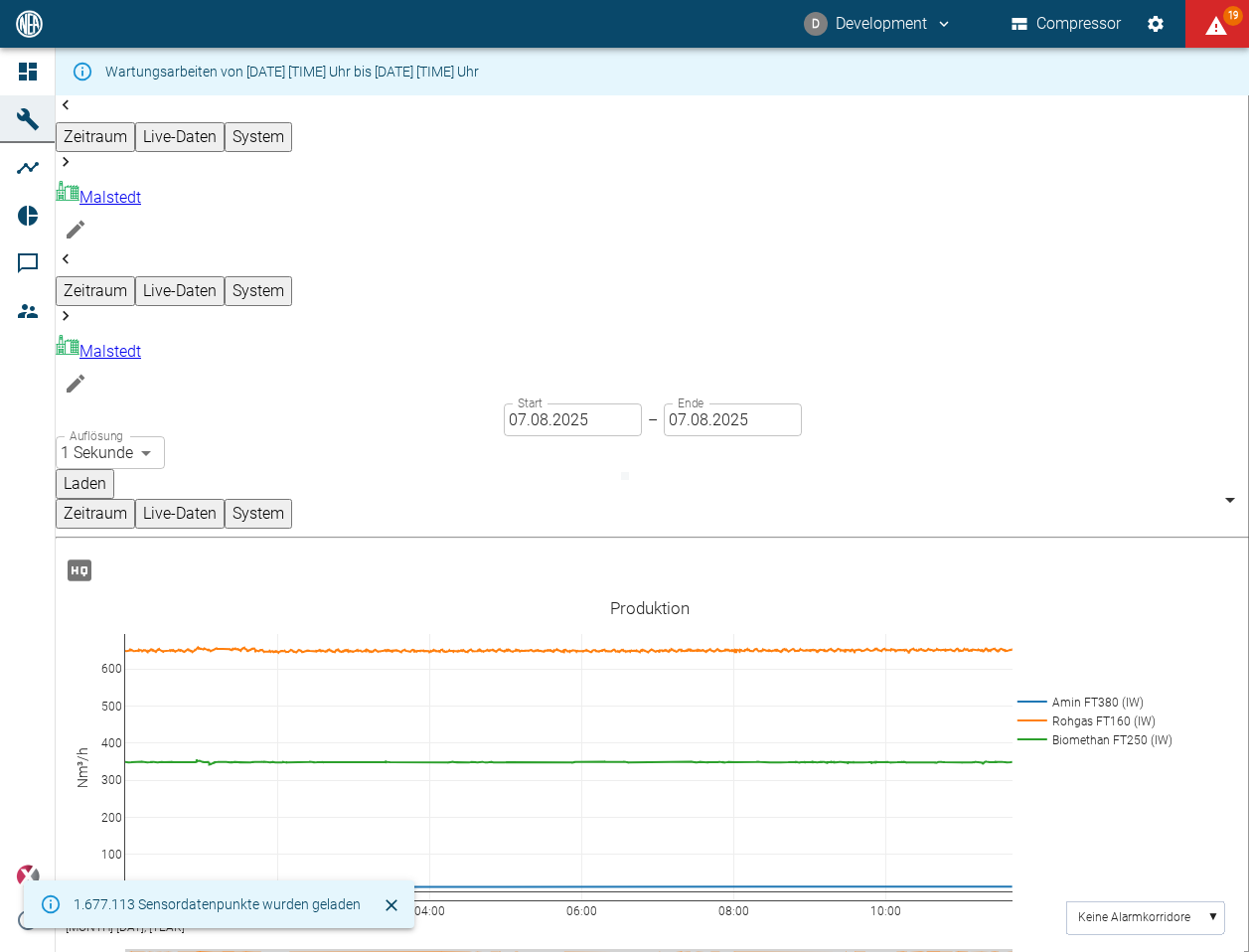 click on "Live-Daten" at bounding box center (180, 514) 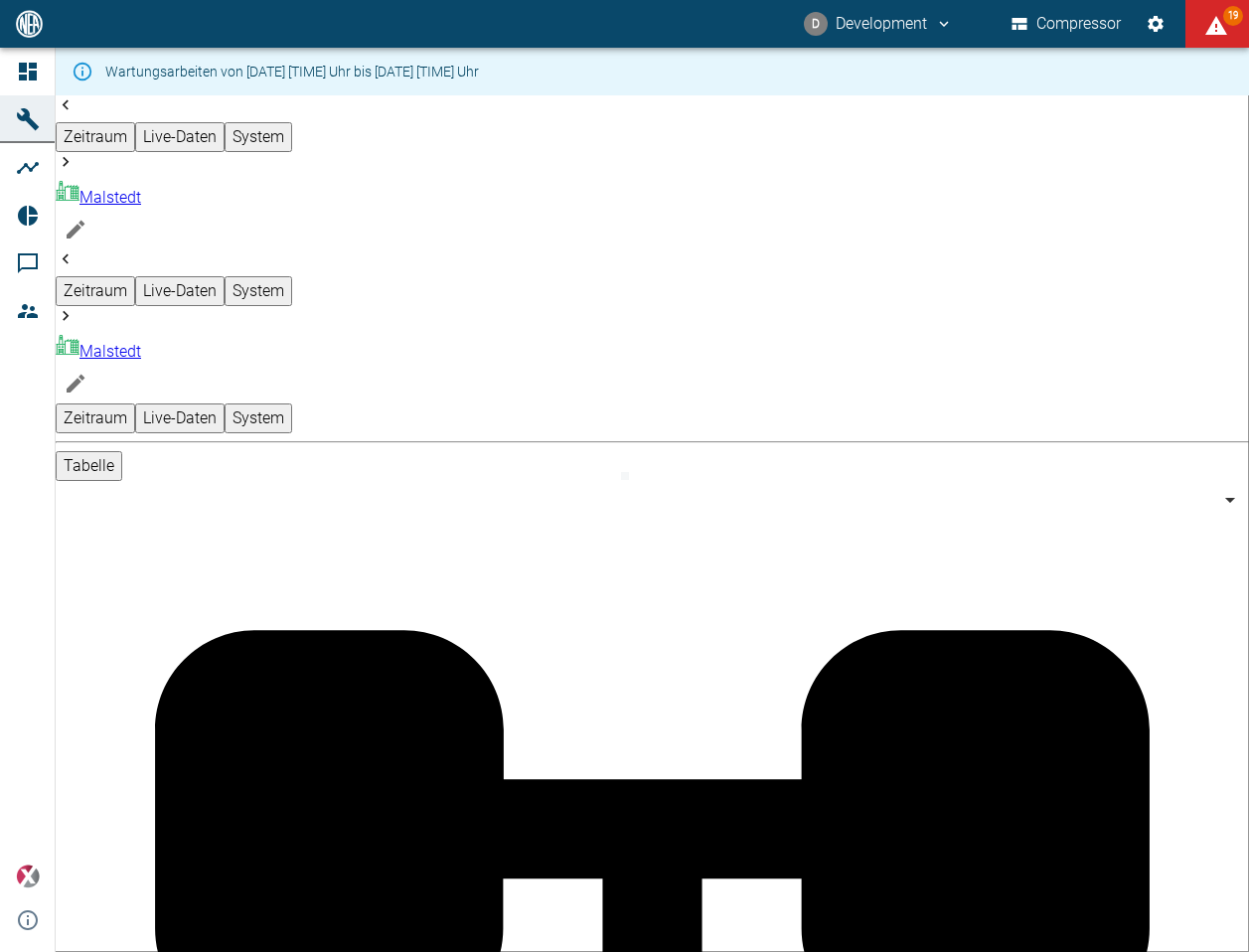 click on "D Development Compressor 19 Dashboard Maschinen Analysen Reports Kommentare Mitglieder powered by Versions-Hinweise Wartungsarbeiten von 11.08.2025 02:00 Uhr bis 12.08.2025 11:00 Uhr Zeitraum Live-Daten System Malstedt 7747ba40-e576-478b-9025-d024c0c73310 ​ Zeitraum Live-Daten System Malstedt 7747ba40-e576-478b-9025-d024c0c73310 ​ Zeitraum Live-Daten System Tabelle HMI BGAA Malstedt - Übersicht Gasweg BGAA Malstedt - Übersicht Regeneration Name   Aktueller Wert Zuletzt aktualisiert   Typ   Alarm Status   Trip Min Warnung Min Warnung Max Trip Max Bearbeiten Amin FT380 (IW) 13 Nm³/h vor 1 Minute Produktion 5 7 25 30 Biomethan FT250 (IW) 349.17 Nm³/h vor 1 Minute Produktion 200 220 450 500 Biomethan hinter Kolonne PT232 (IW) 97.69 mbar vor 1 Minute Druck H2S Biomethan (IW) 0 % vor 1 Minute Analyse Außentemperatur TT000 (IW) 24.1 °C vor 1 Minute Temperatur Vorlauftemp Thermalöl (IW) 0.01 °C vor 1 Minute Temperatur LT350 (IW) 41.67 % vor 1 Minute Prozent VC320 (IW) 11.91 % vor 1 Minute Prozent Druck" at bounding box center (624, 476) 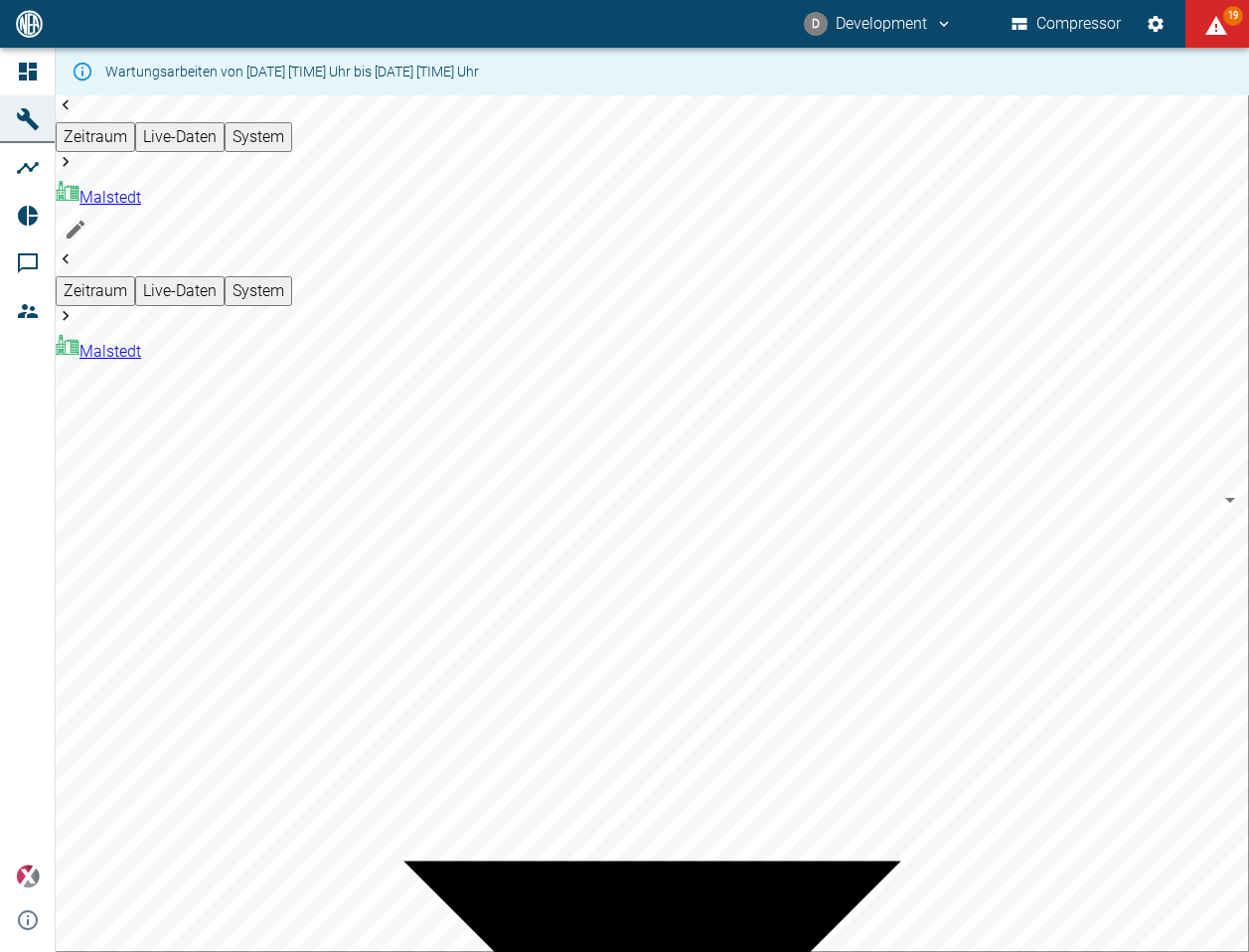 click on "000_SimonAC-TestDevice_se01/003-0002" at bounding box center [210, 1047] 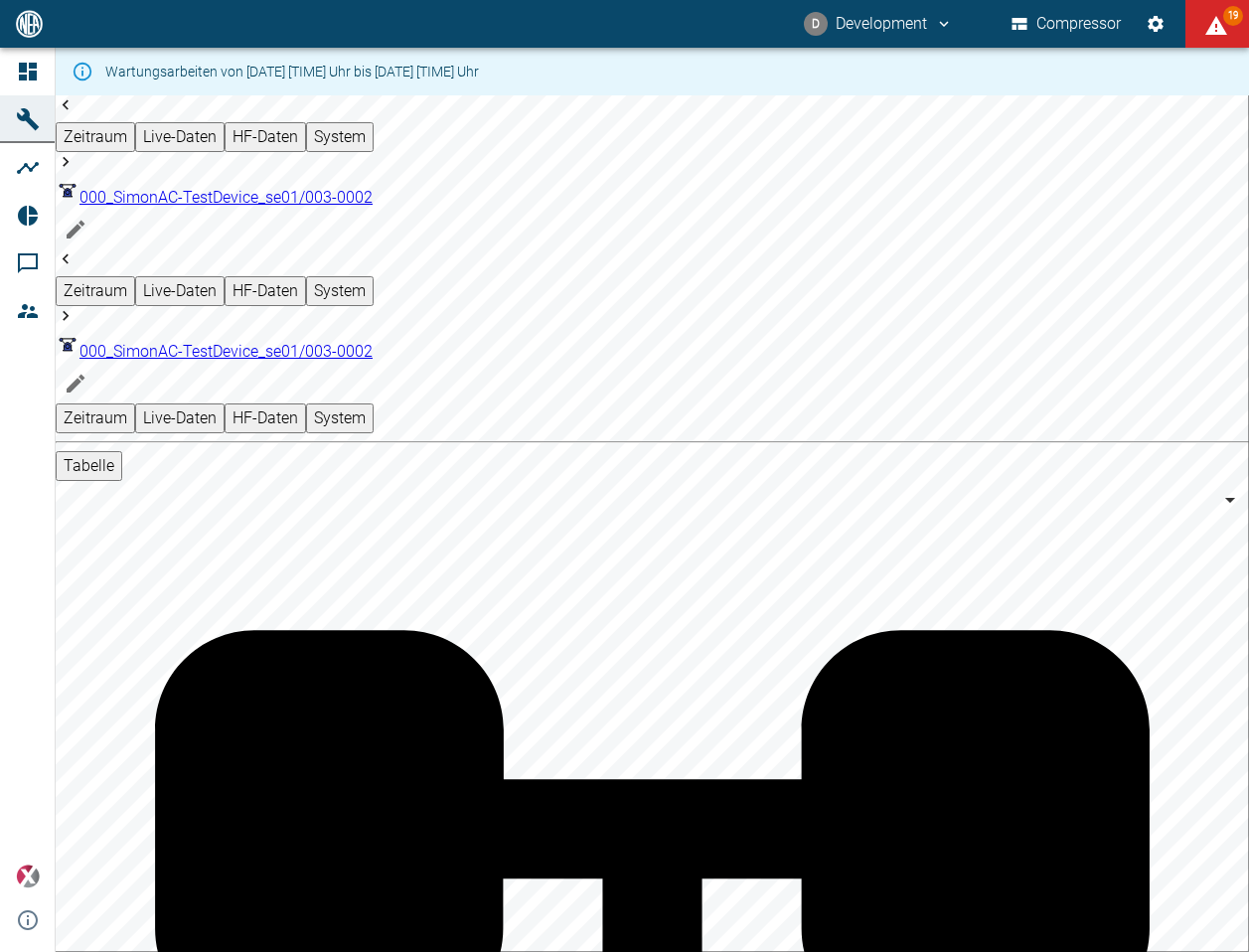 click on "HF-Daten" at bounding box center [265, 418] 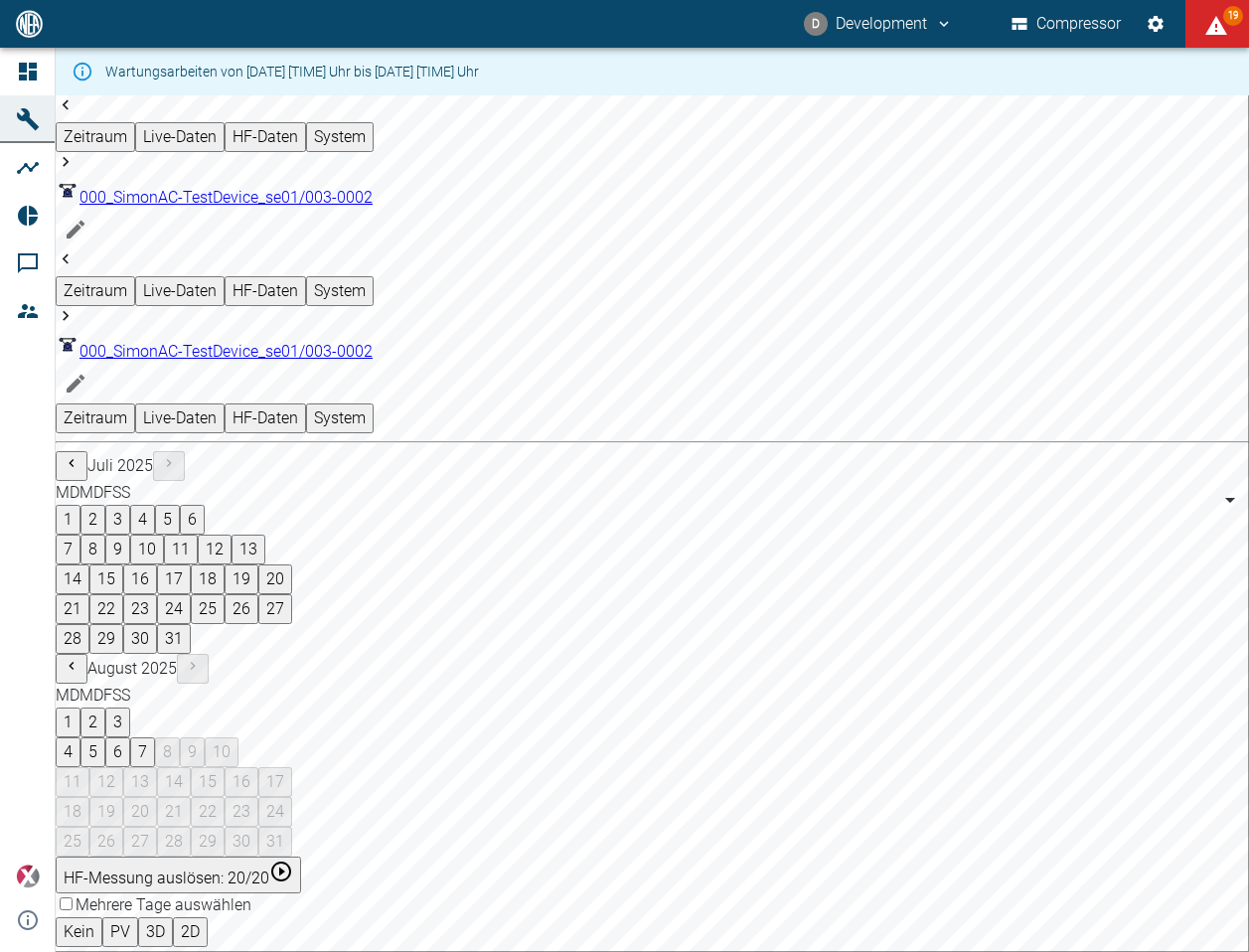 click on "HF-Messung auslösen: 20/20" at bounding box center [178, 874] 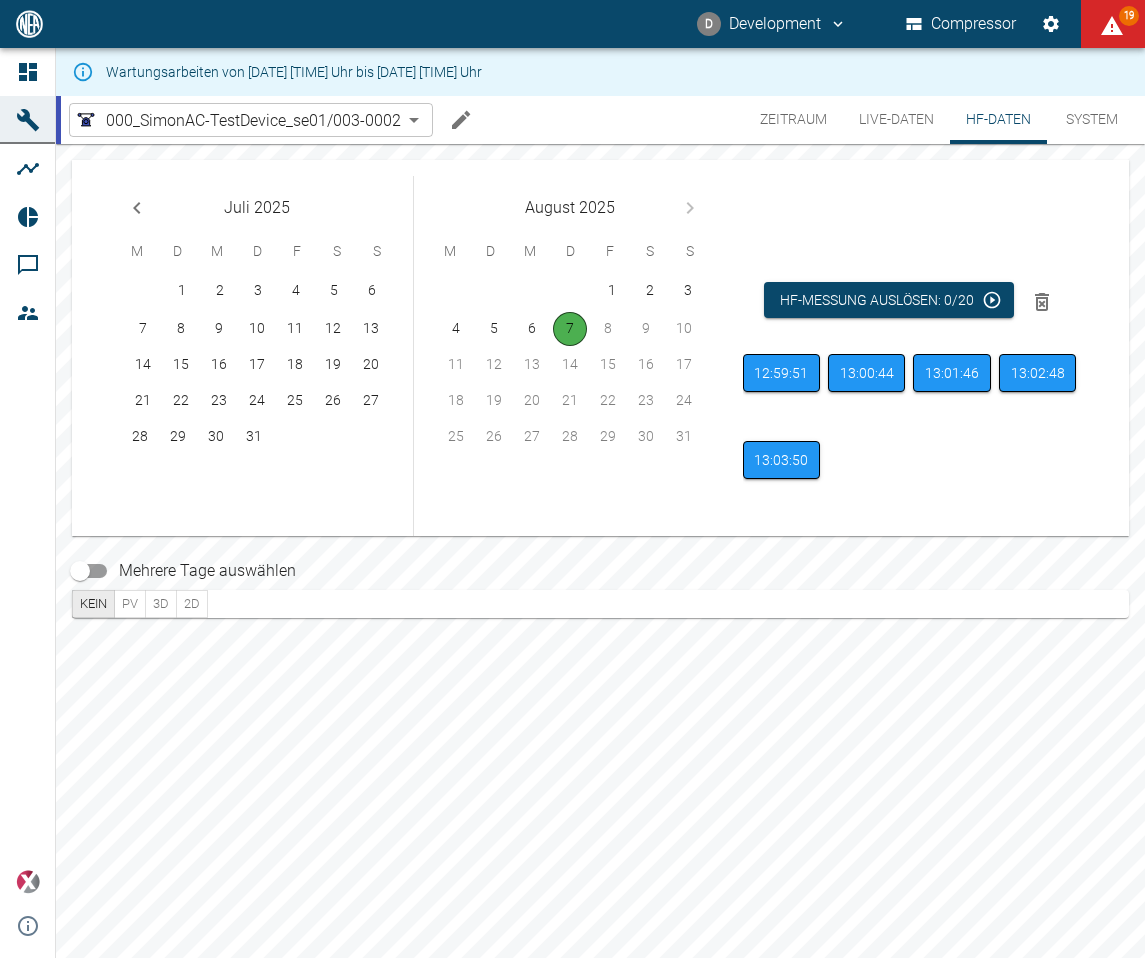 scroll, scrollTop: 0, scrollLeft: 0, axis: both 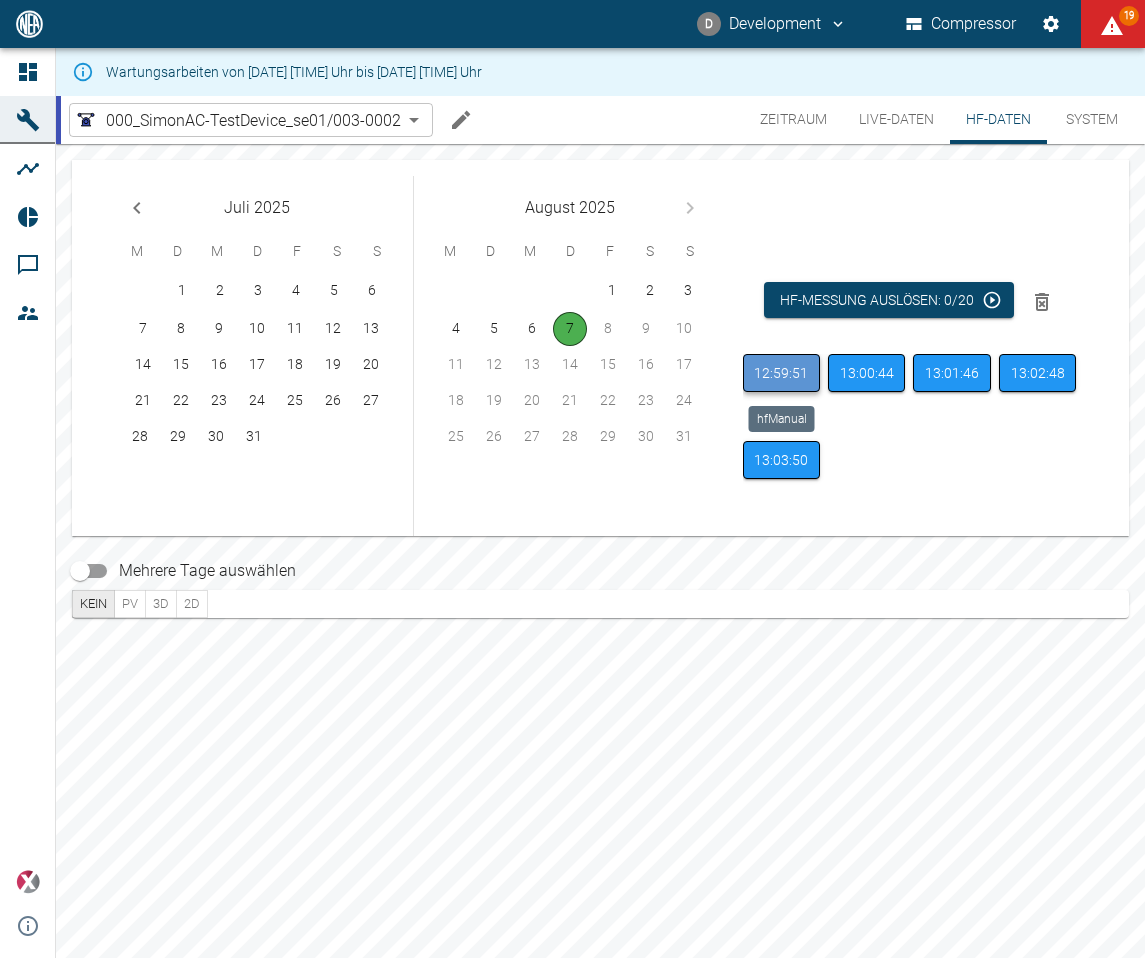 click on "12:59:51" at bounding box center (781, 373) 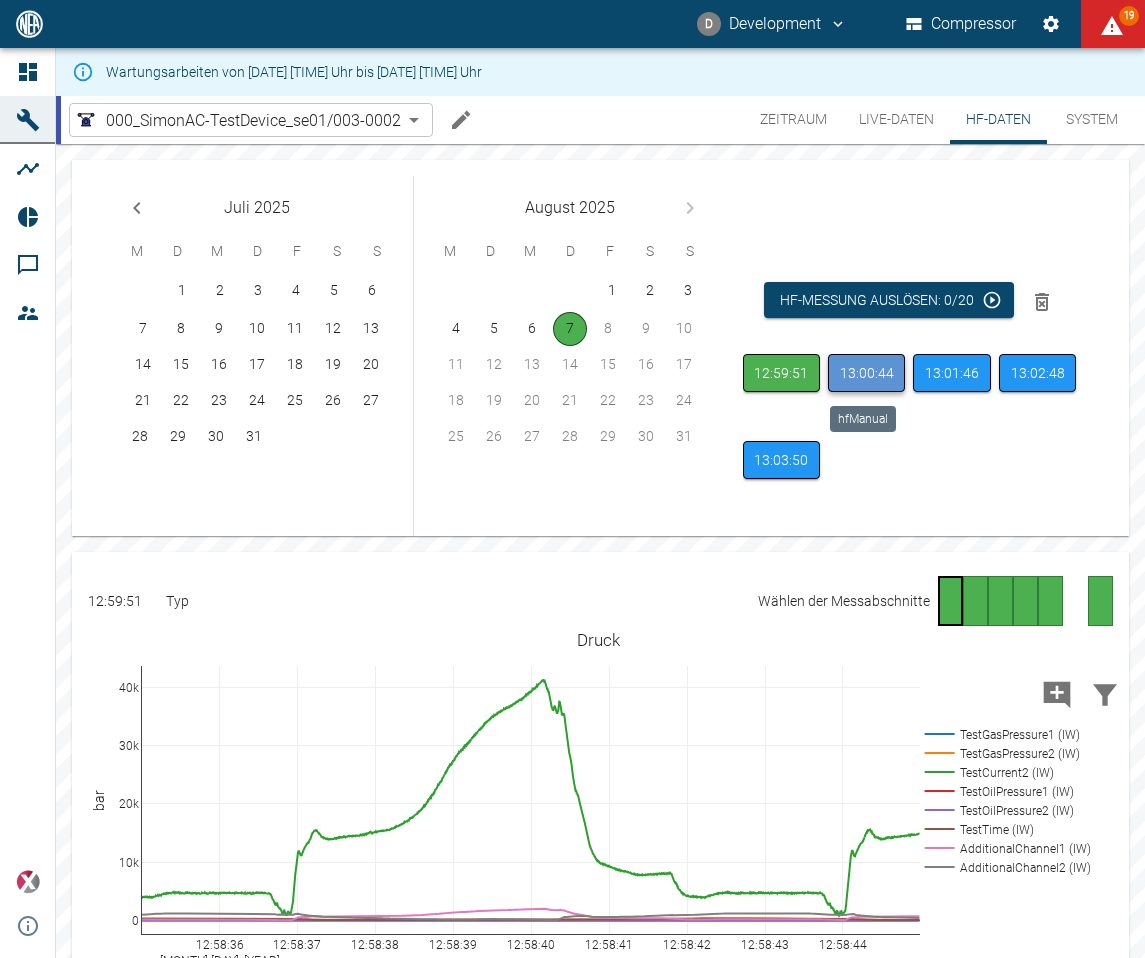 click on "13:00:44" at bounding box center [866, 373] 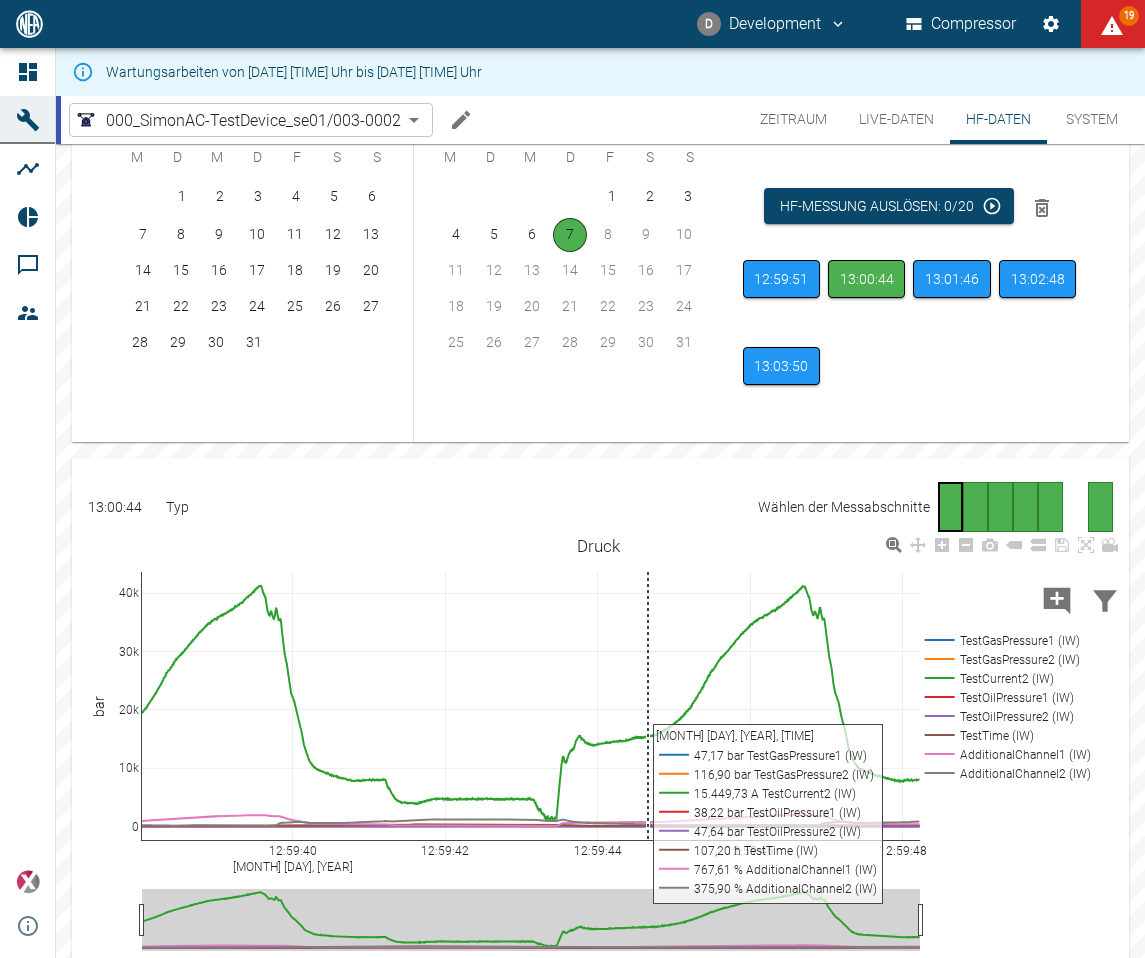 scroll, scrollTop: 259, scrollLeft: 0, axis: vertical 